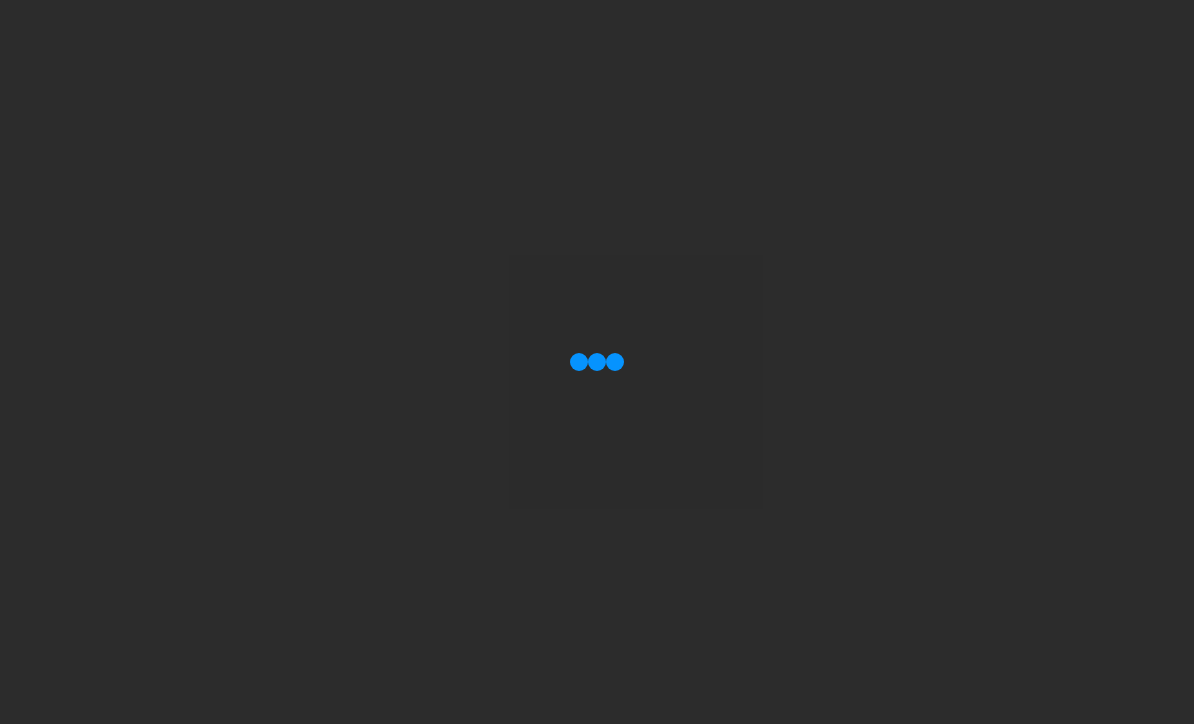 scroll, scrollTop: 0, scrollLeft: 0, axis: both 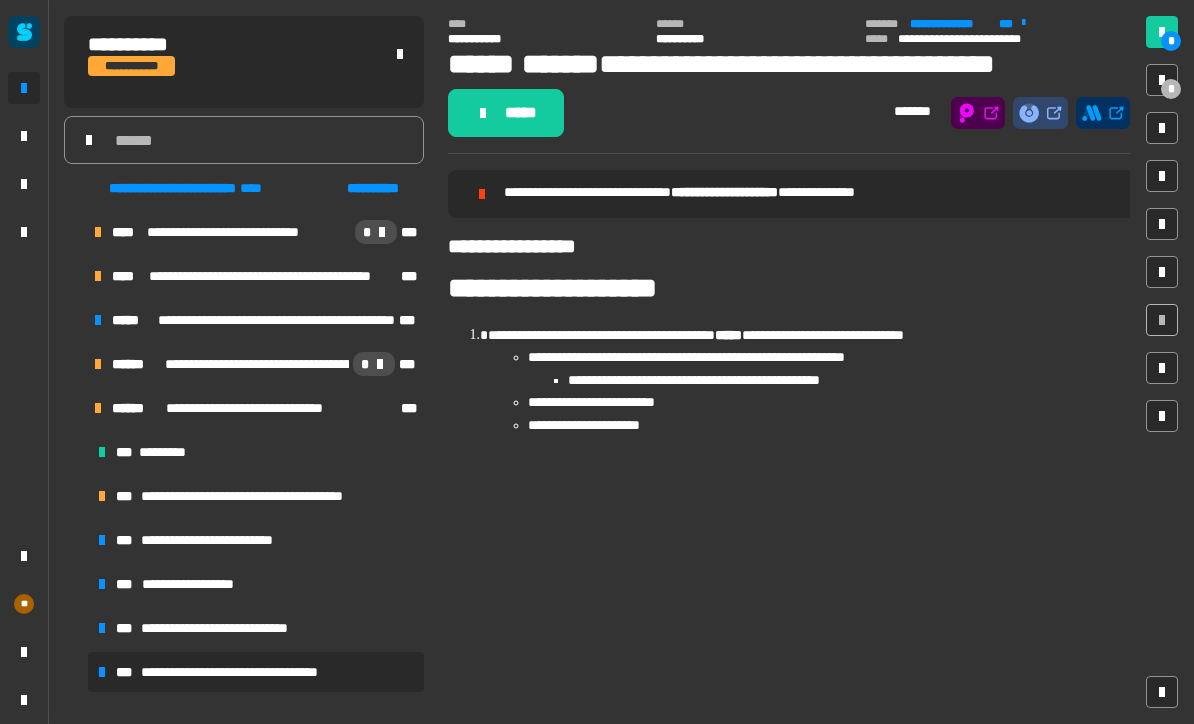 click at bounding box center [74, 364] 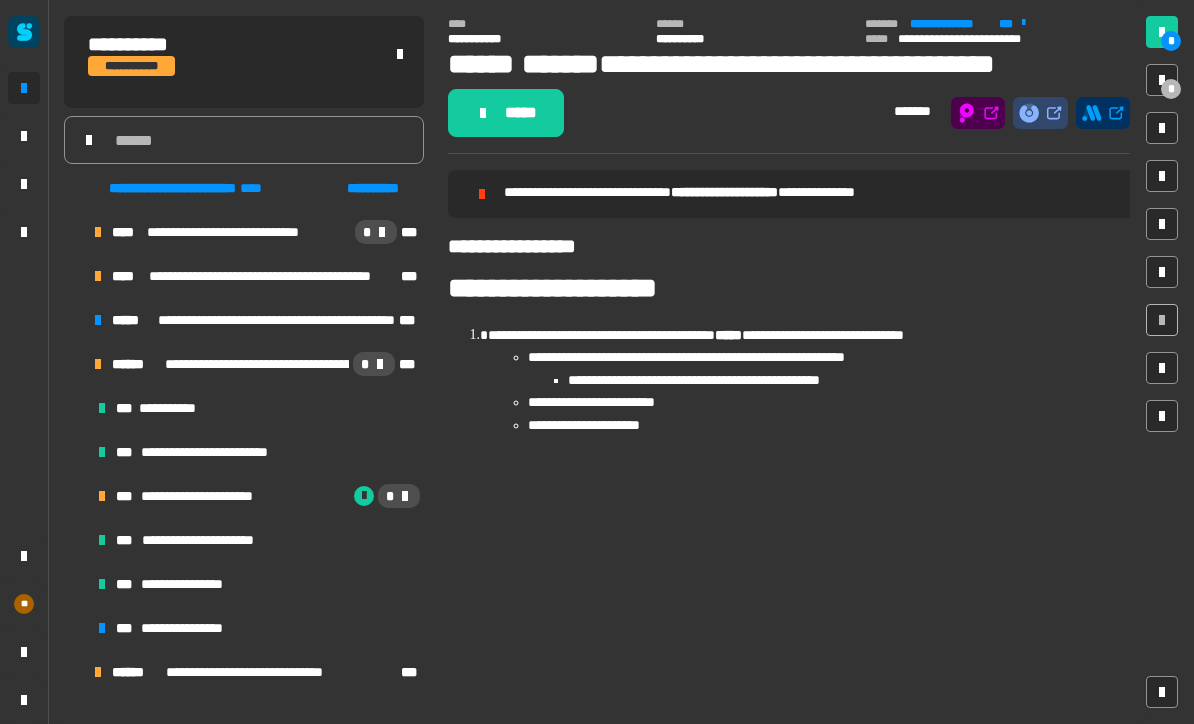 click on "**********" at bounding box center [214, 496] 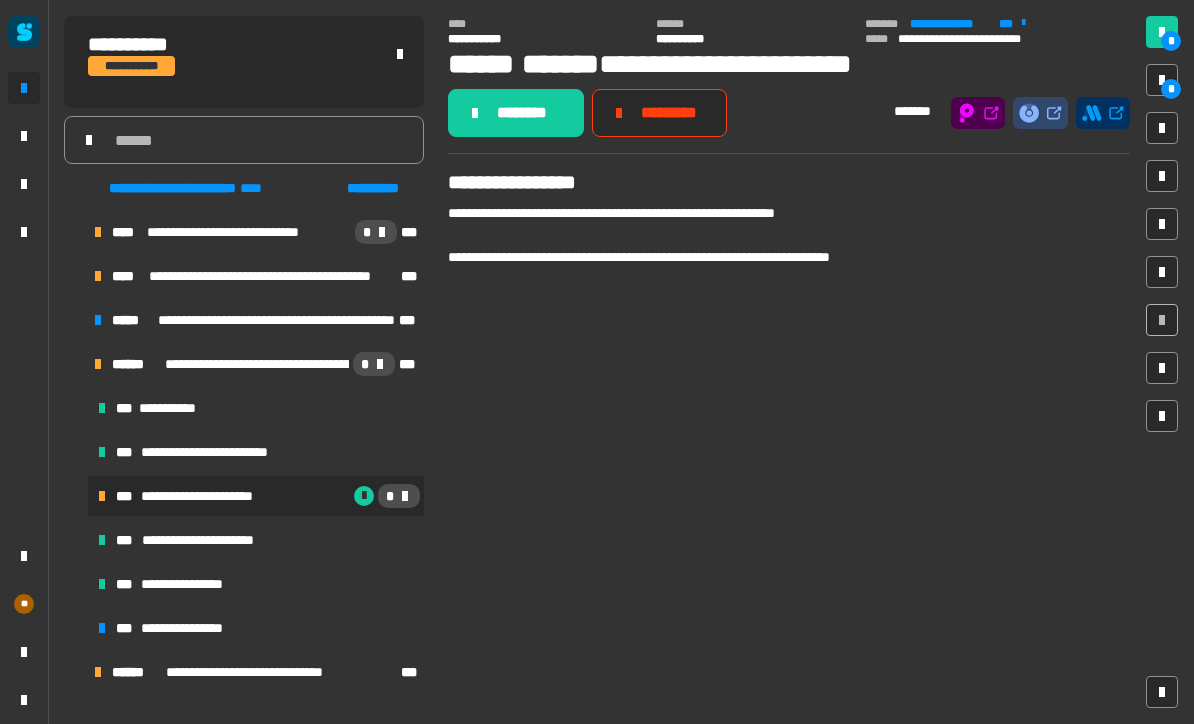 click on "********" 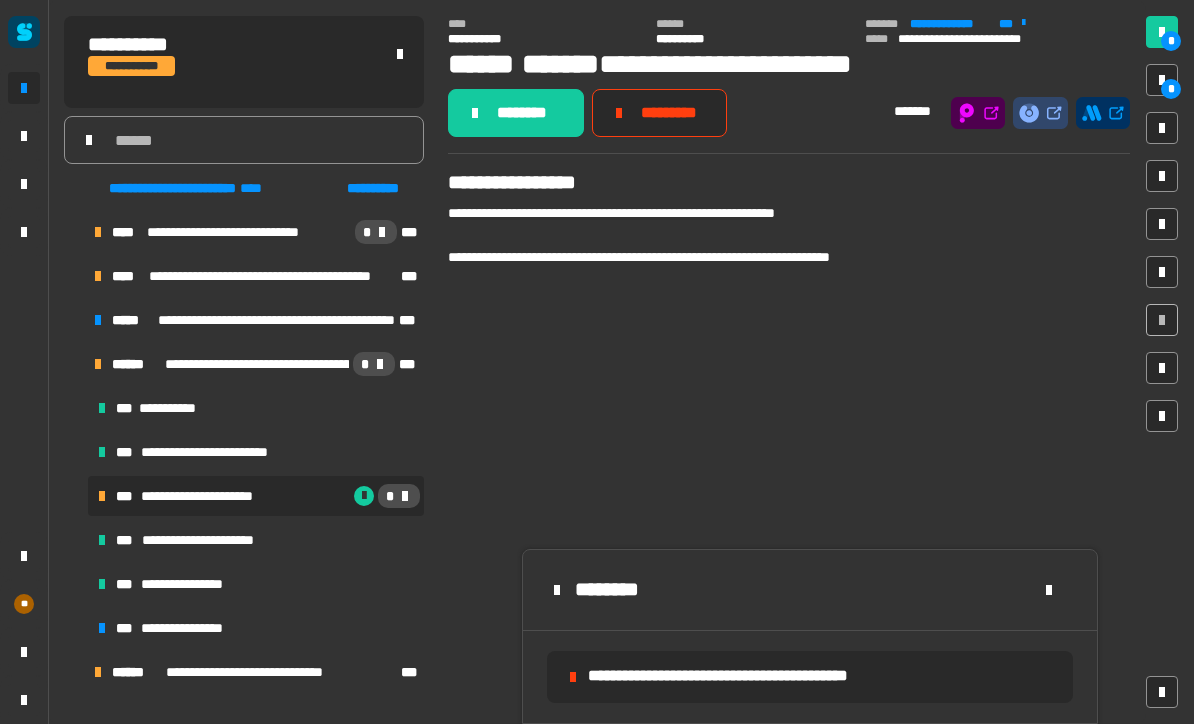 click at bounding box center [1162, 80] 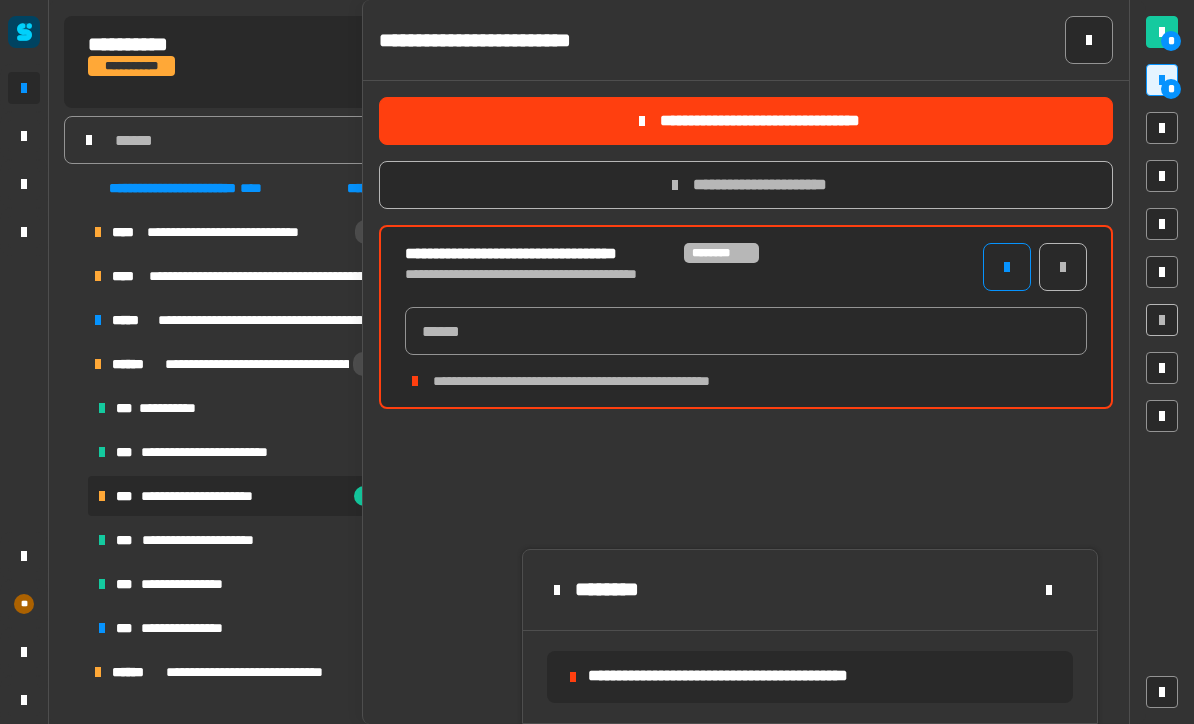 click 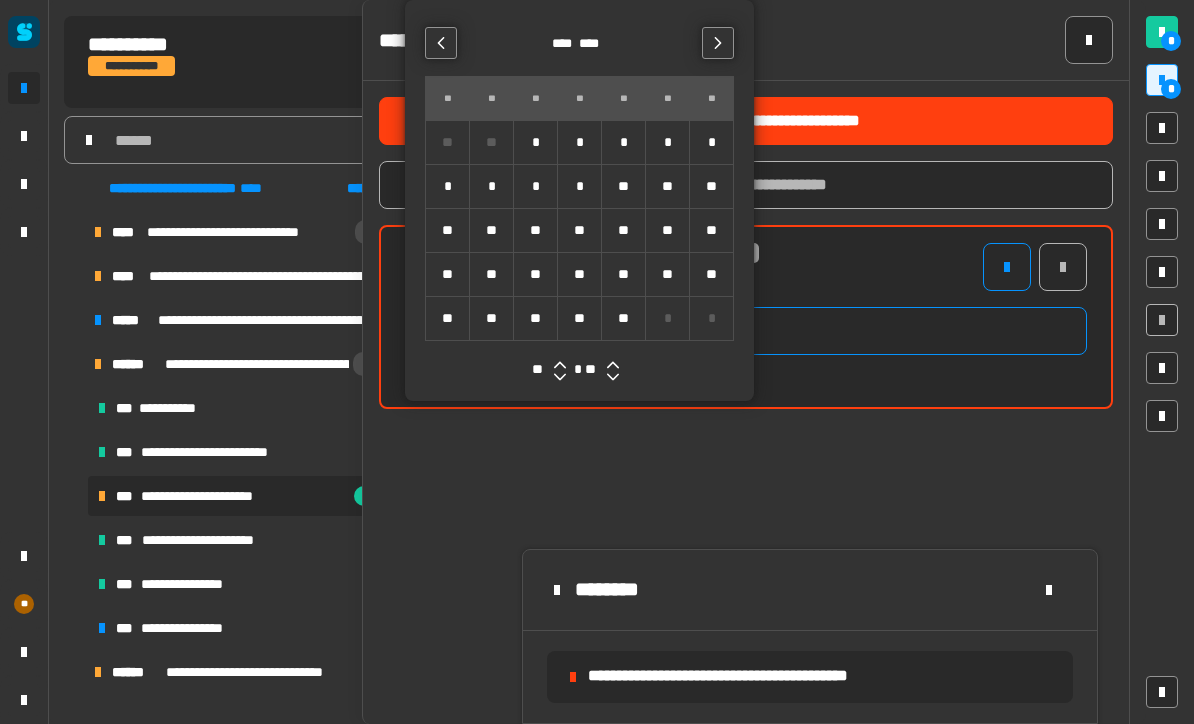 click on "**" at bounding box center (623, 318) 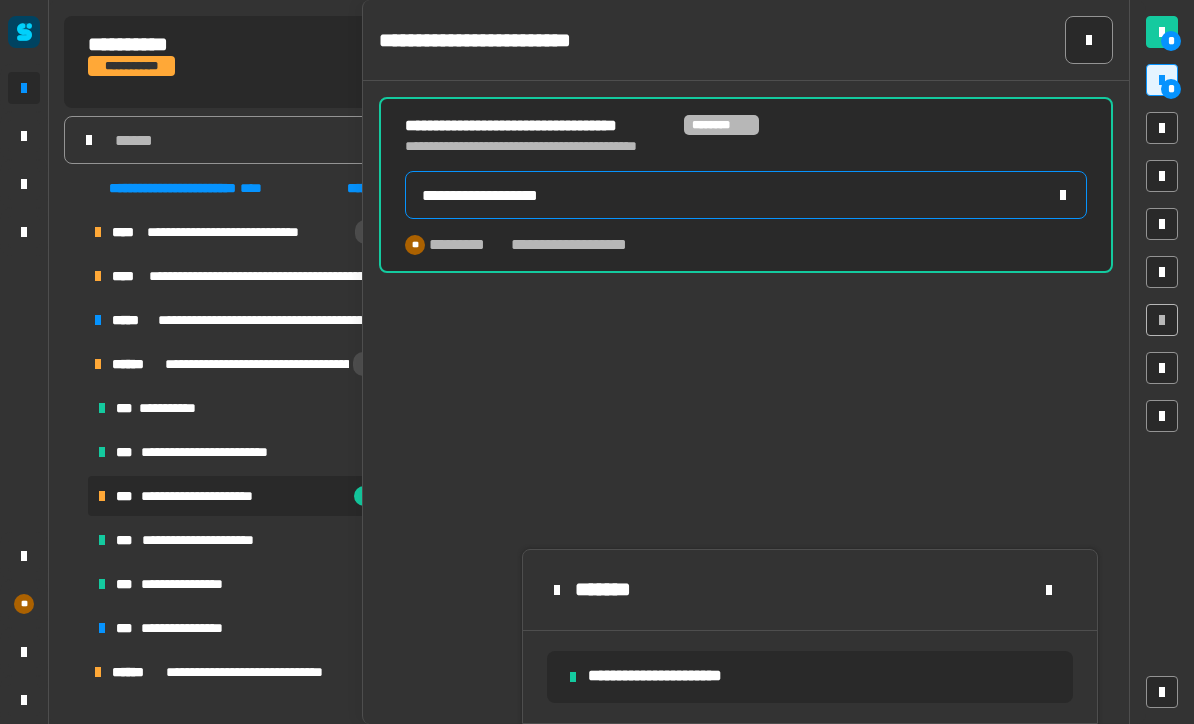 click on "**********" 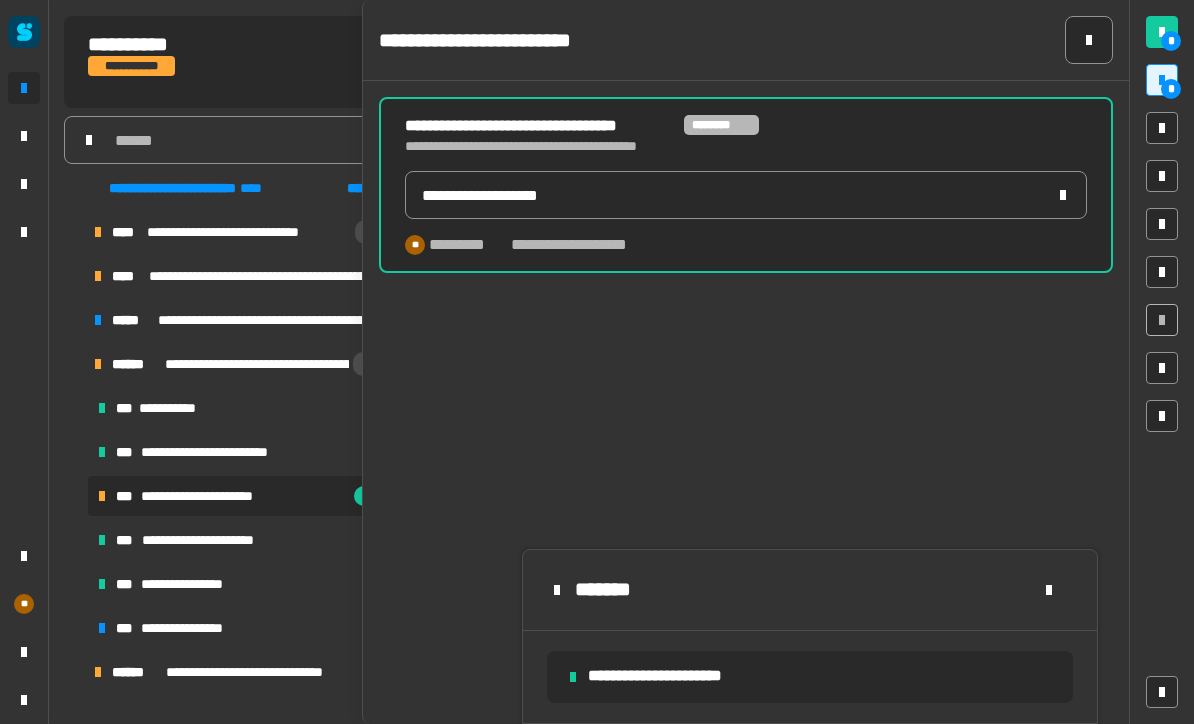 click 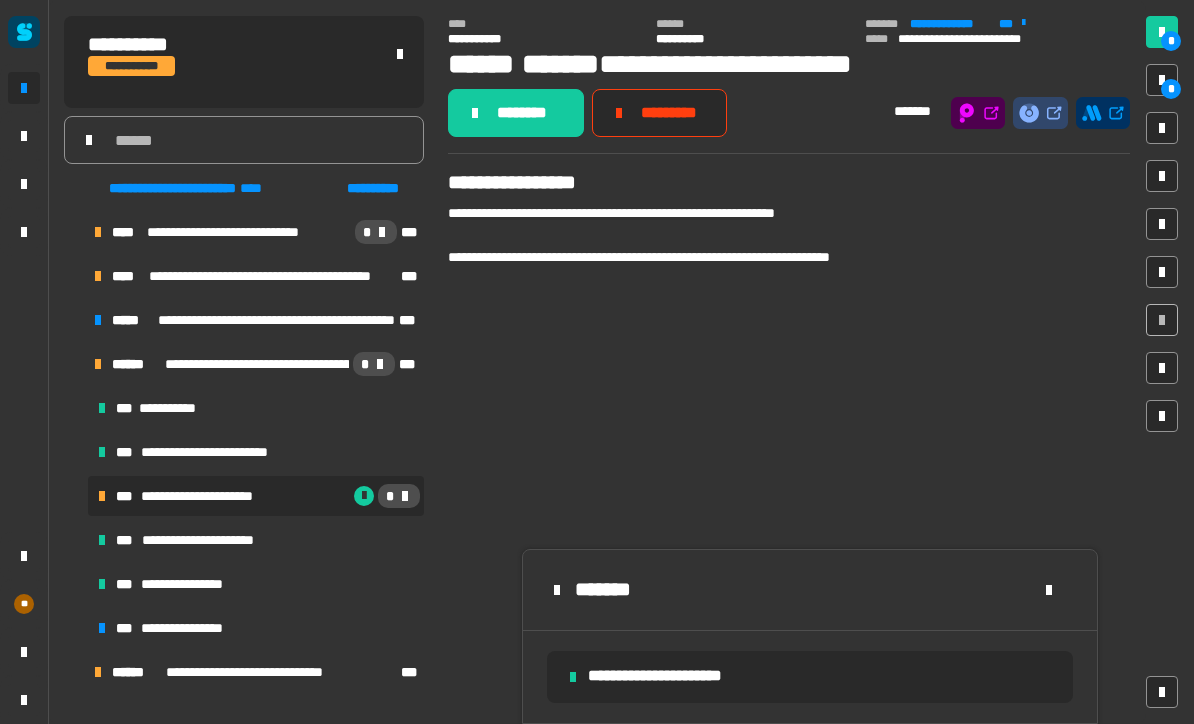 click on "********" 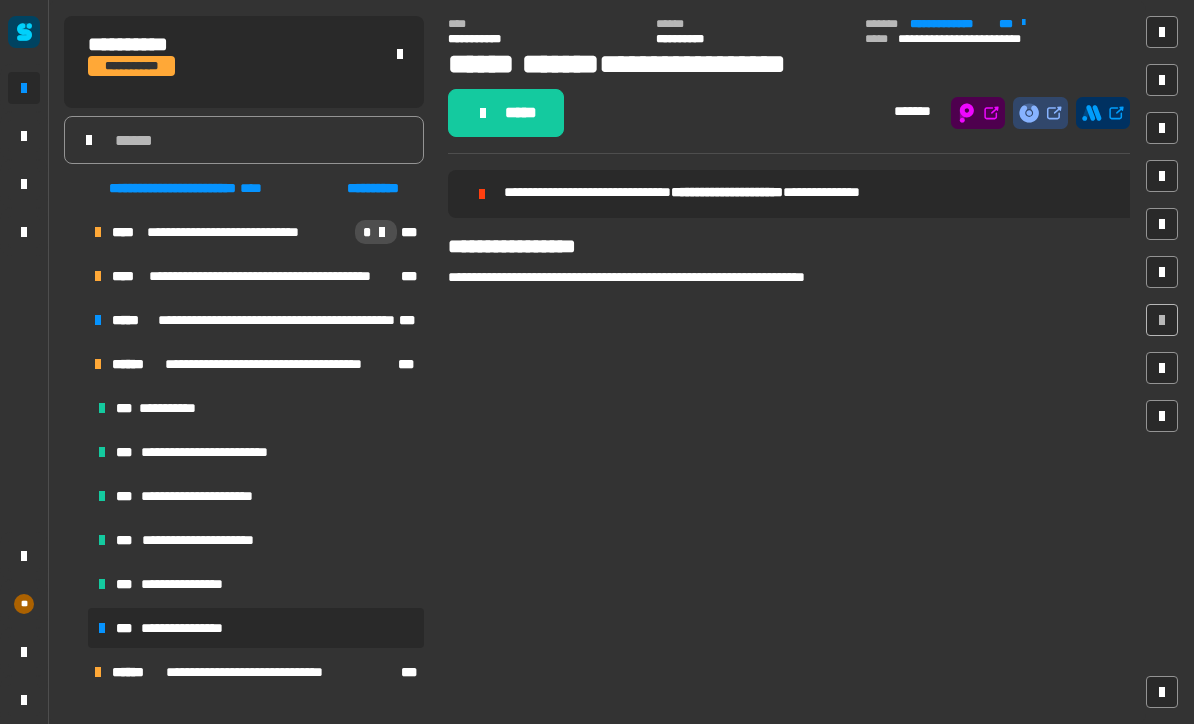 click at bounding box center (1162, 80) 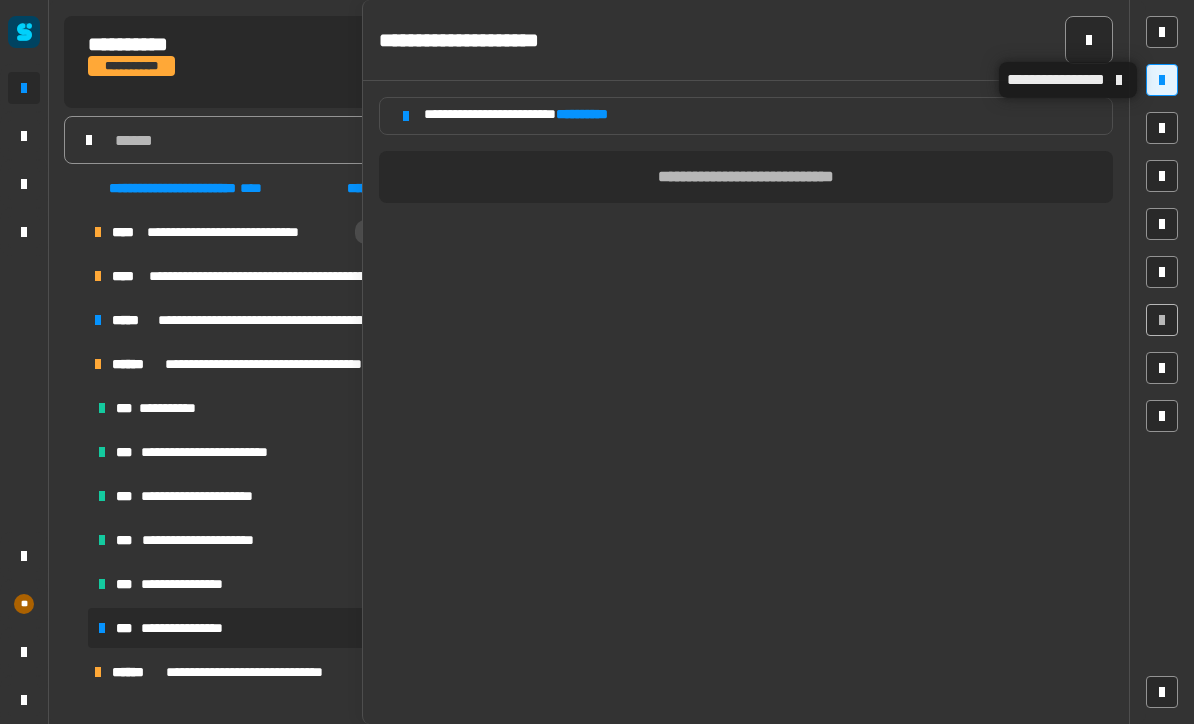 click at bounding box center (1162, 224) 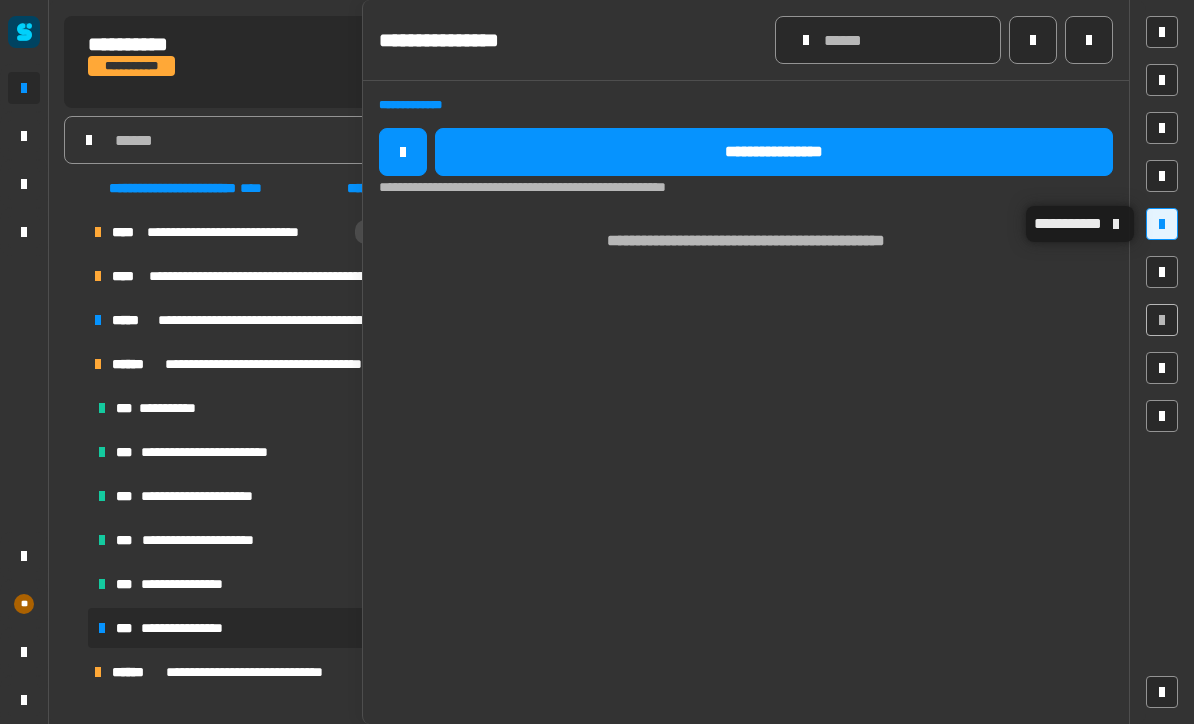 click on "**********" 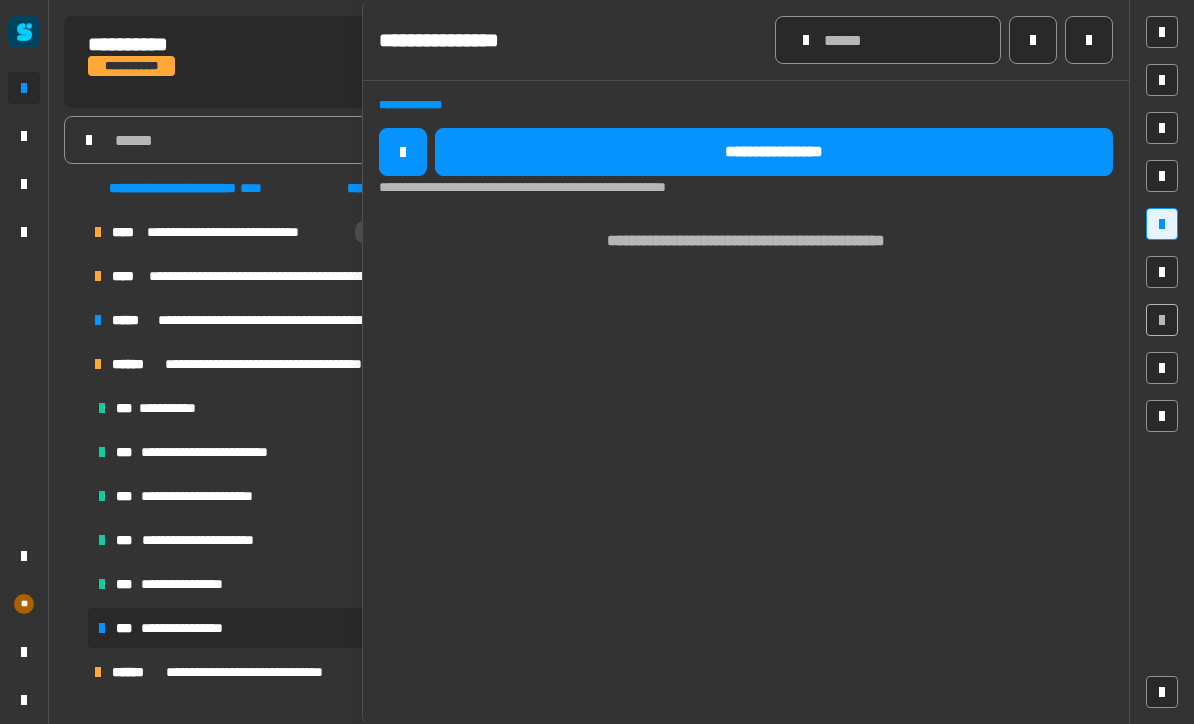 click 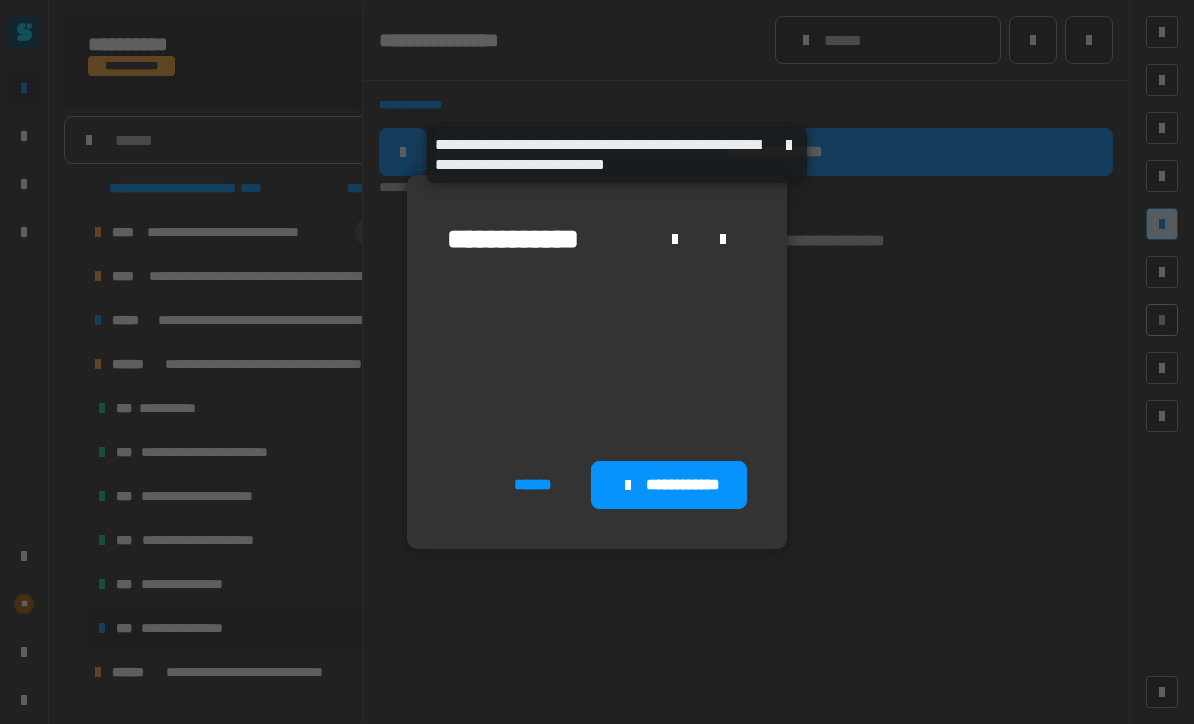 click on "******" 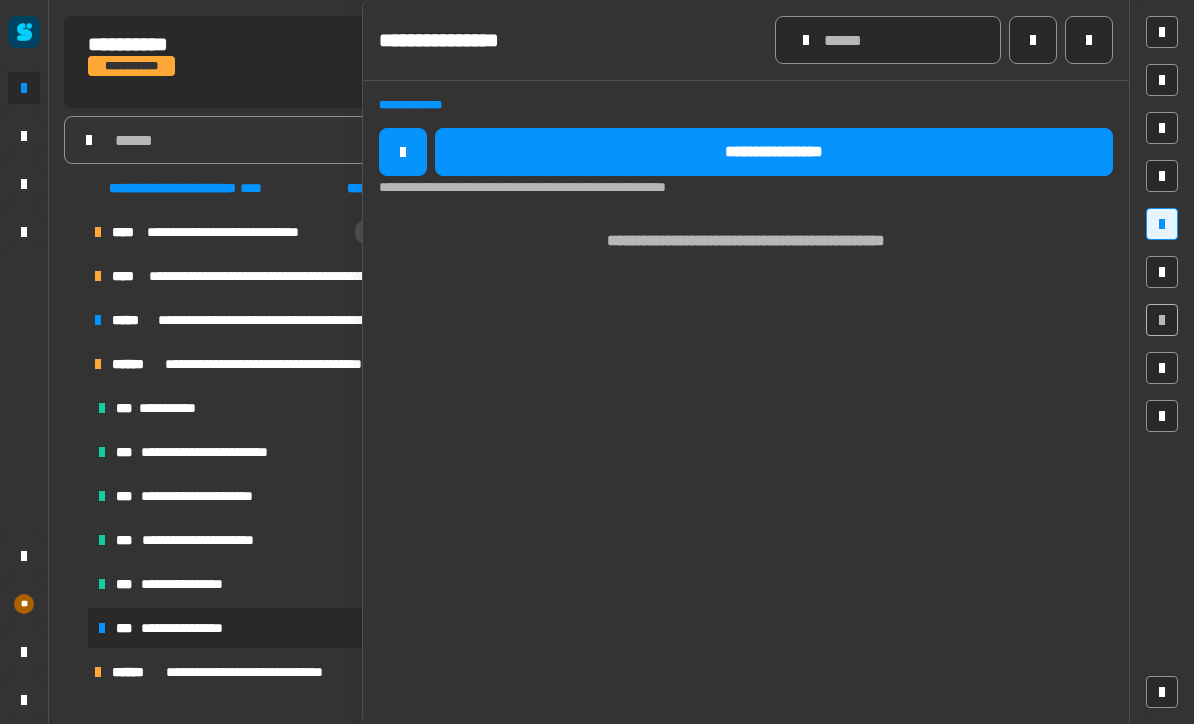 click on "**********" 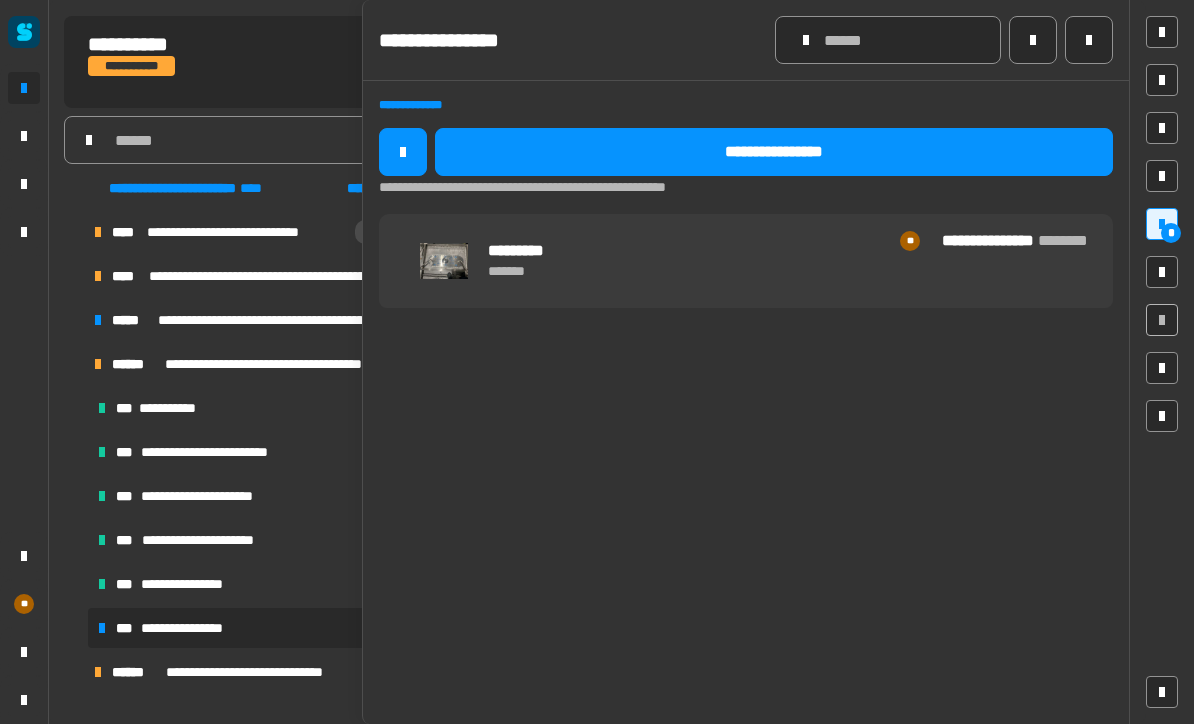 click on "**********" 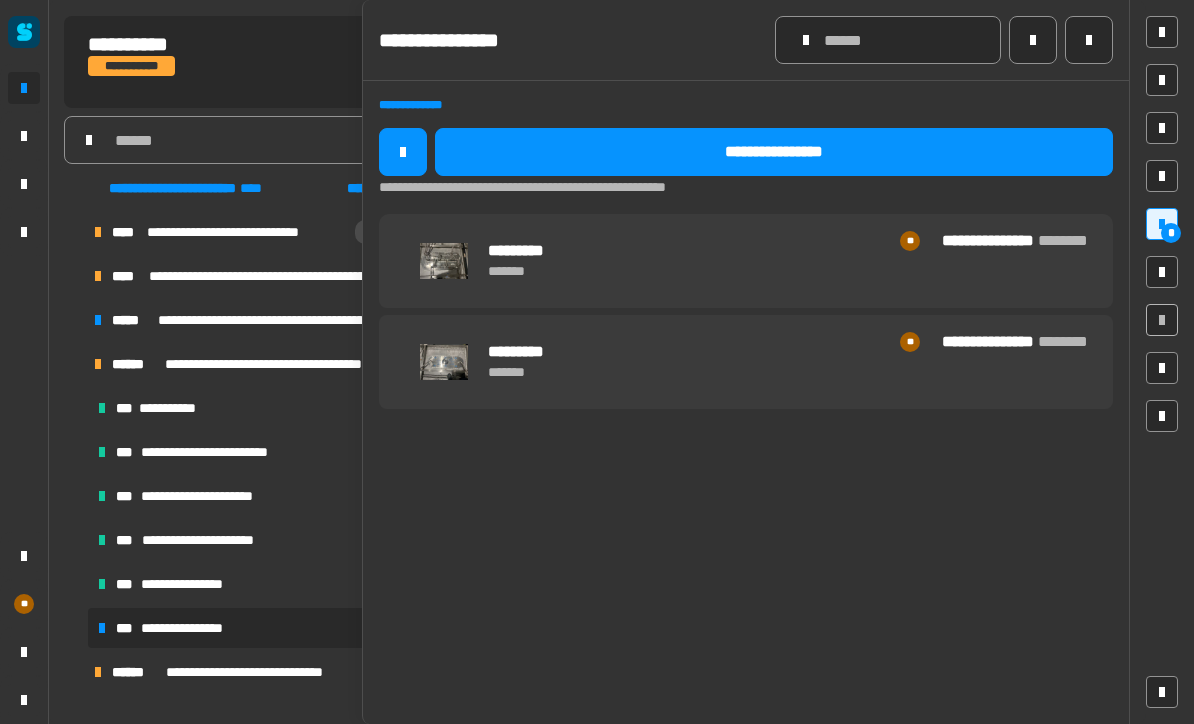 click on "**********" 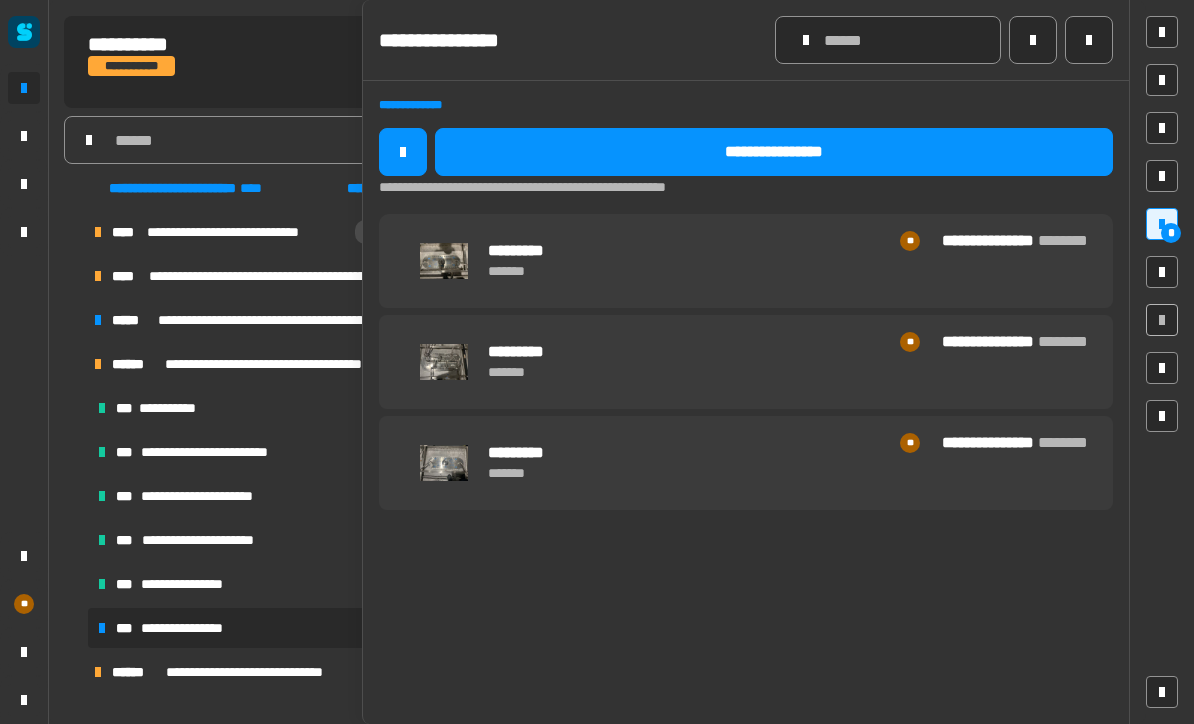 click on "**********" at bounding box center (187, 628) 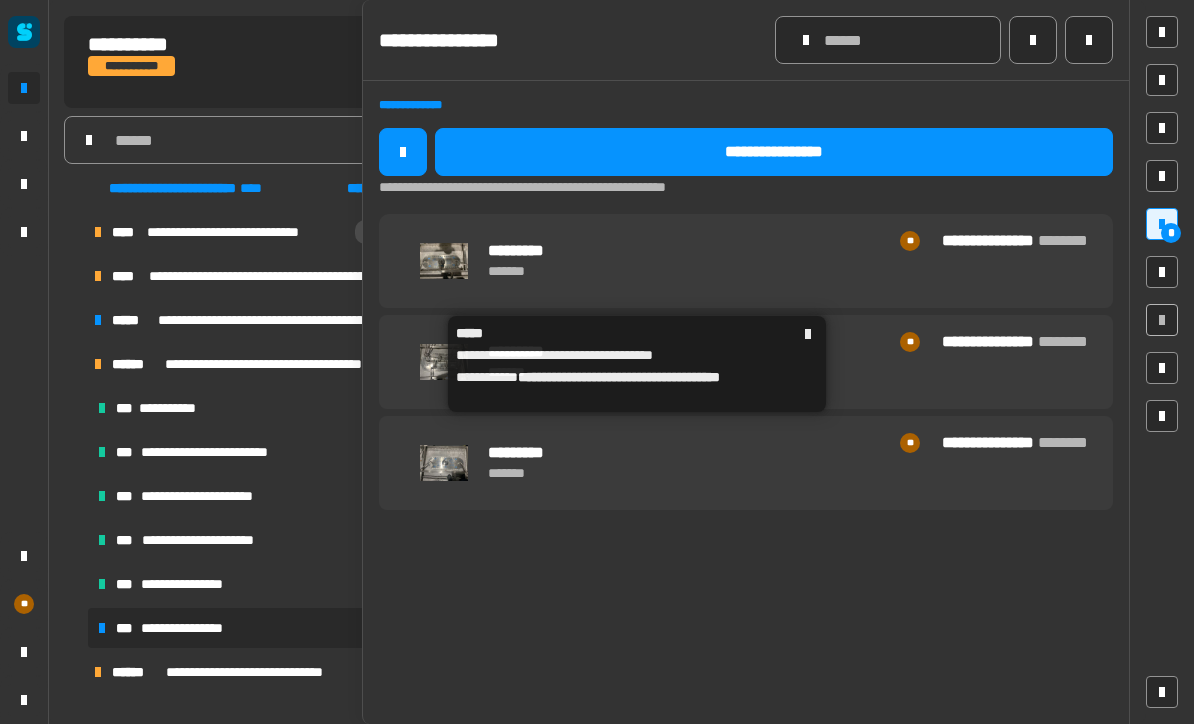 click 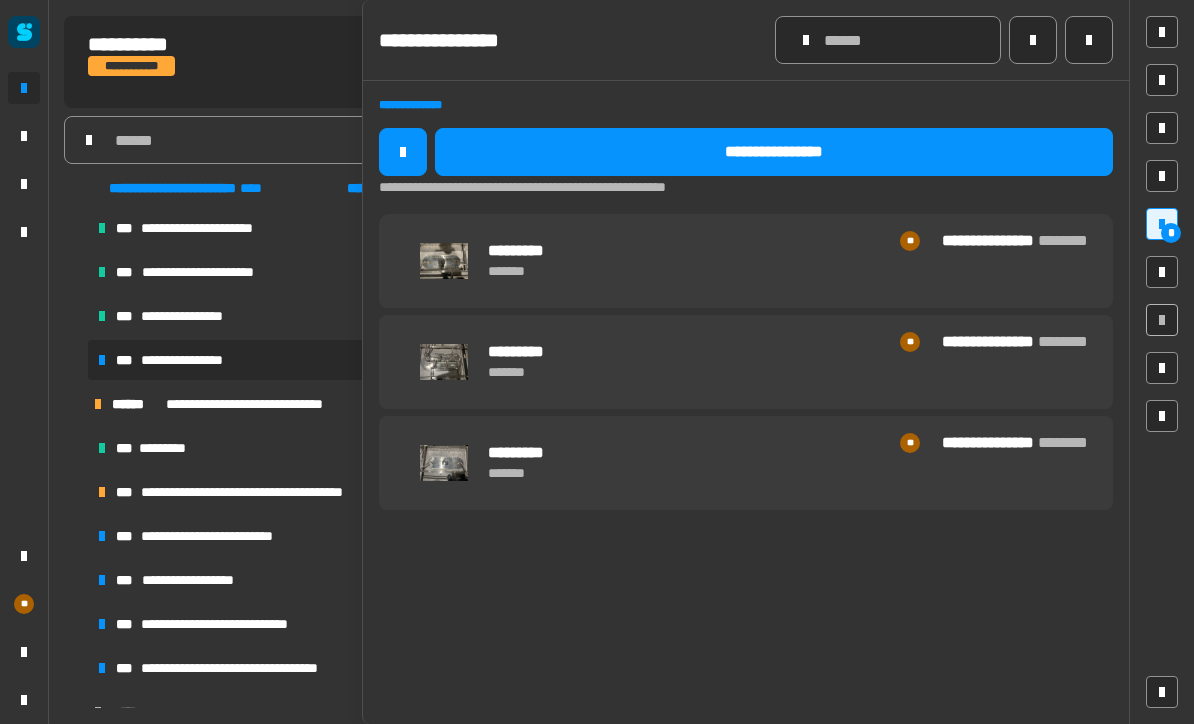 scroll, scrollTop: 299, scrollLeft: 0, axis: vertical 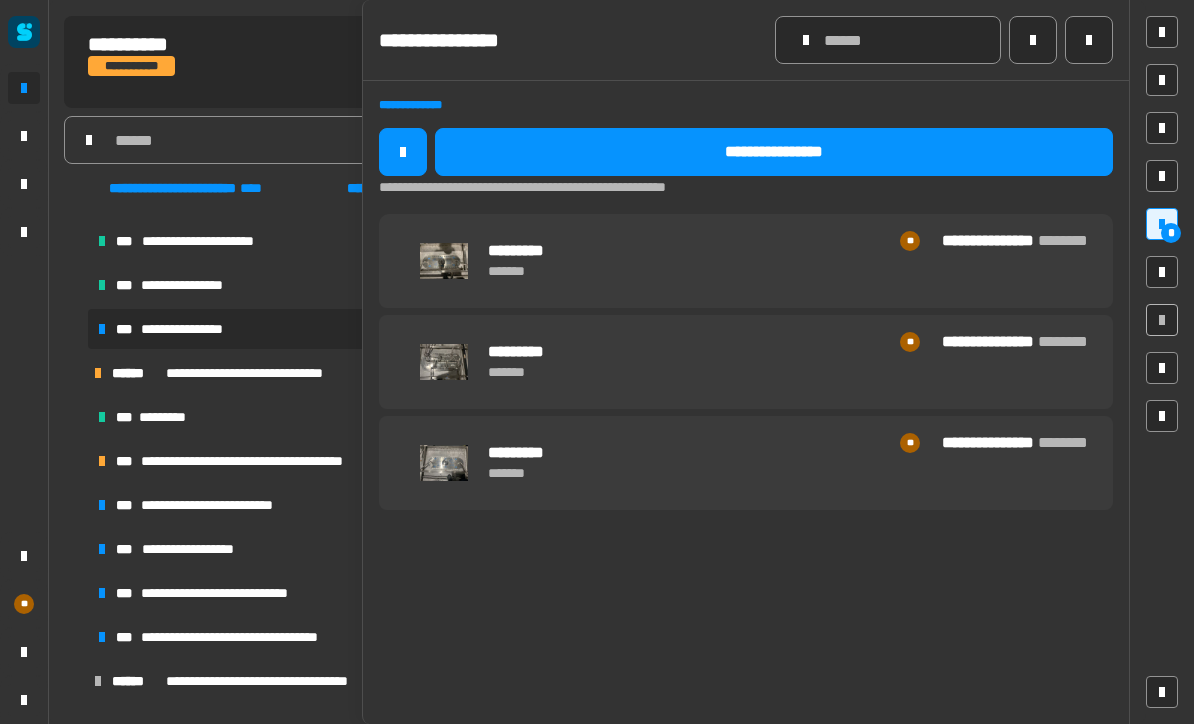 click on "**********" at bounding box center [264, 461] 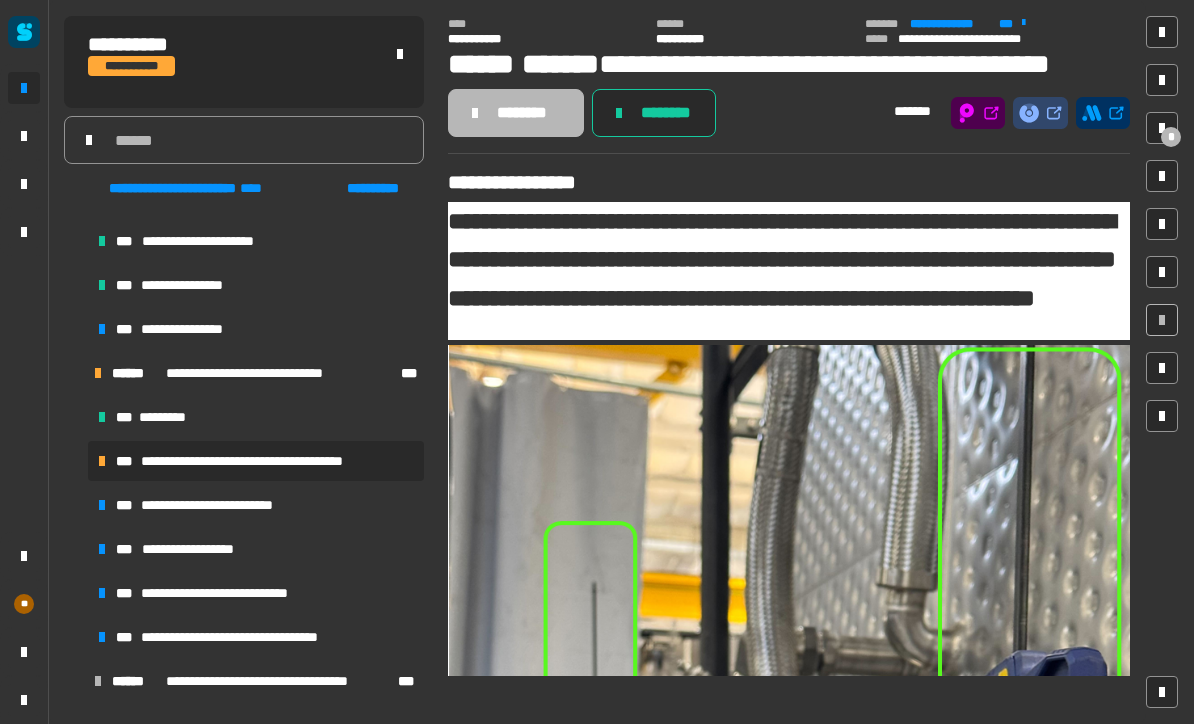 click on "**********" at bounding box center (222, 505) 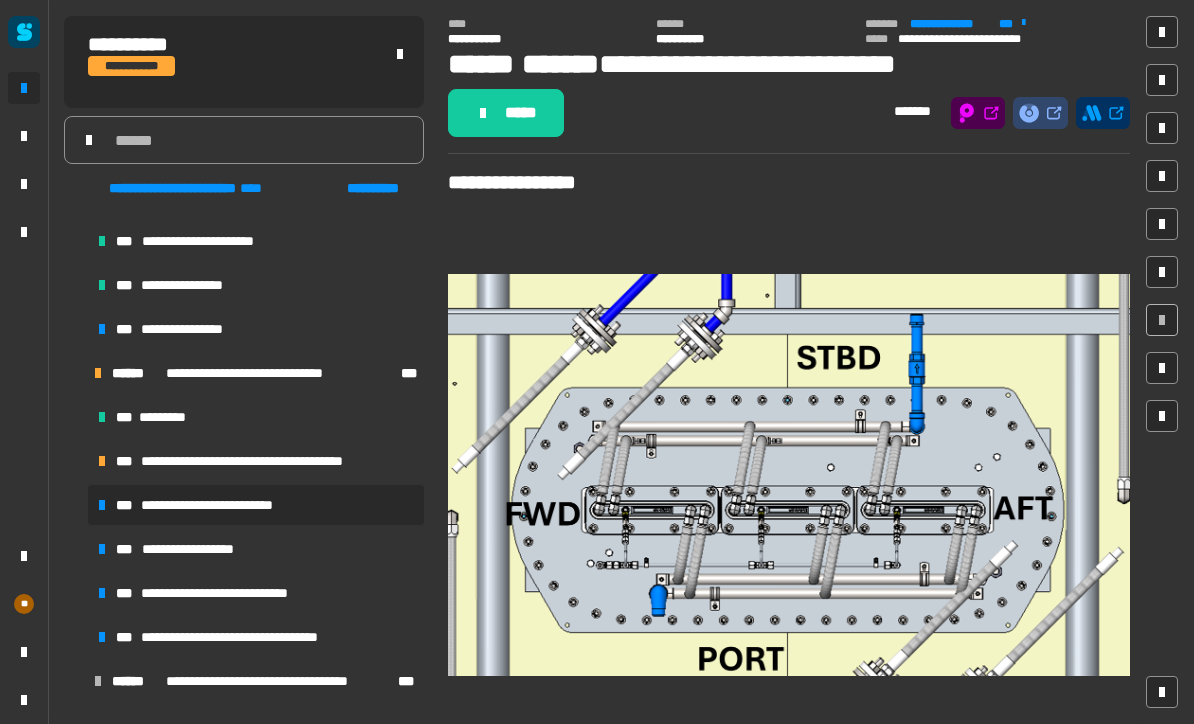 click on "*****" 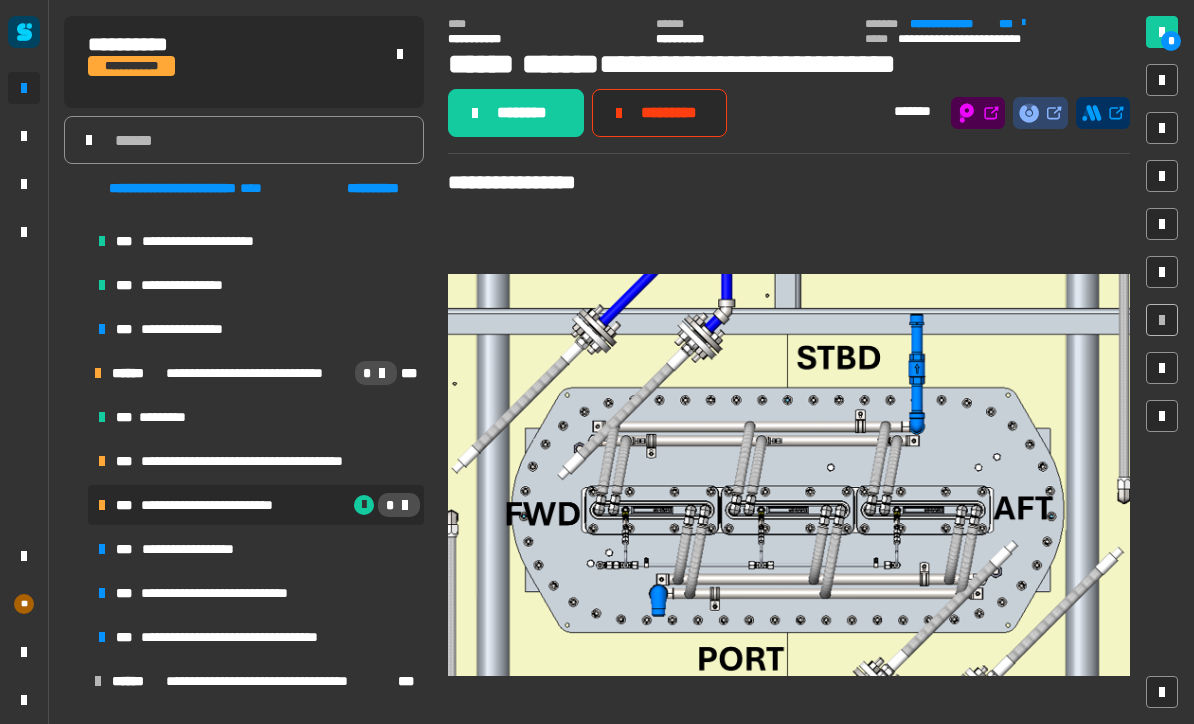 click on "********" 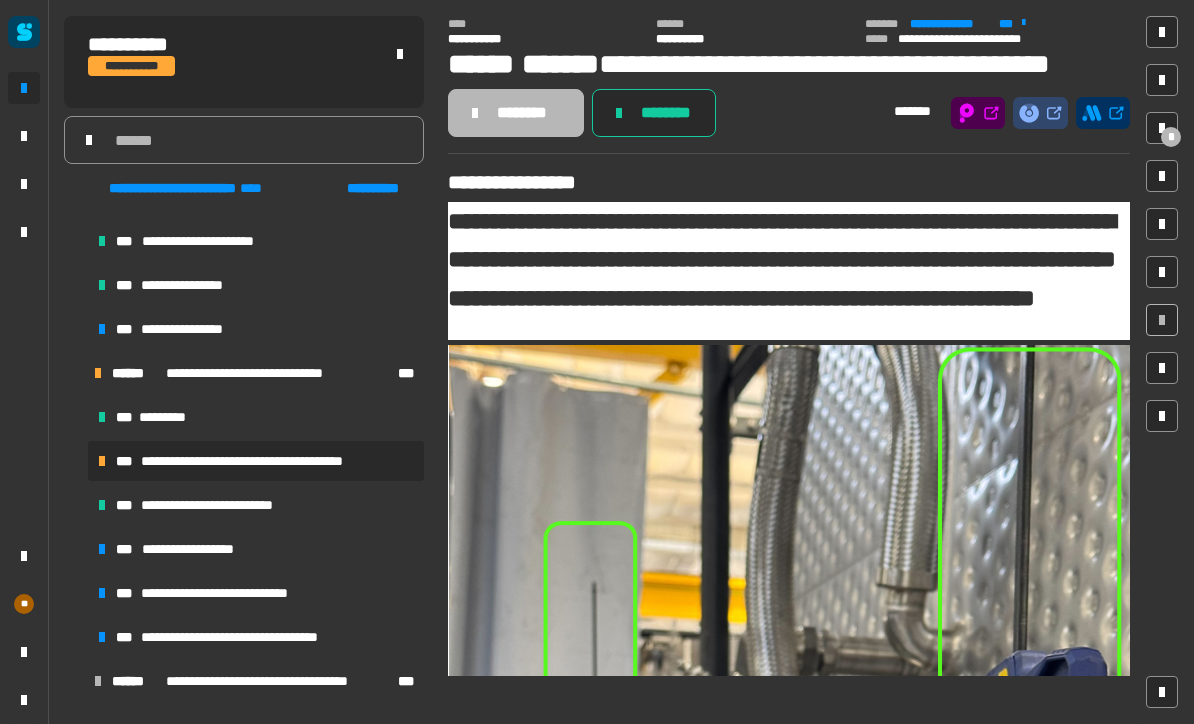 click on "**********" at bounding box center (204, 549) 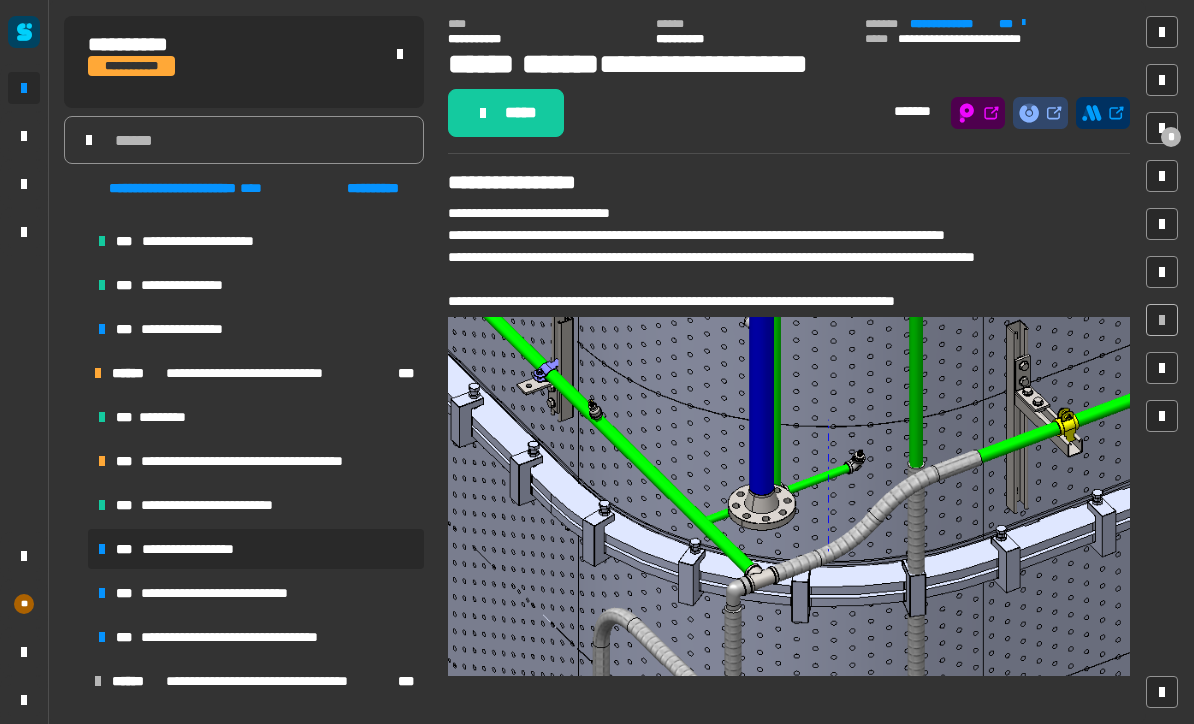click on "*****" 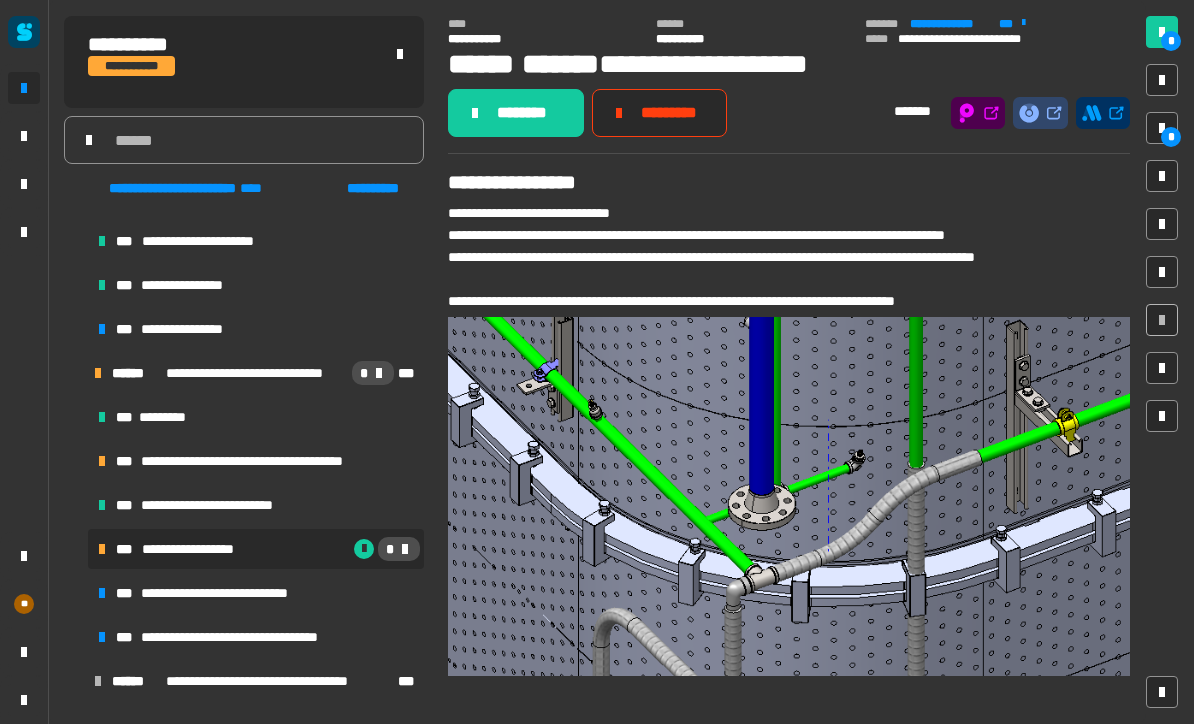 click on "********" 